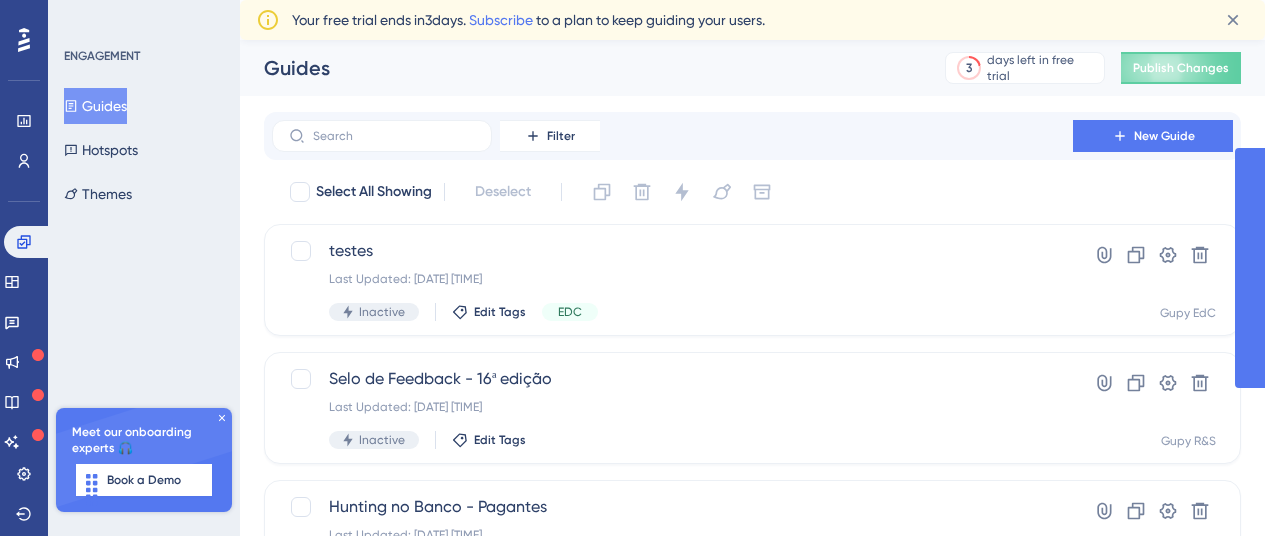 scroll, scrollTop: 0, scrollLeft: 0, axis: both 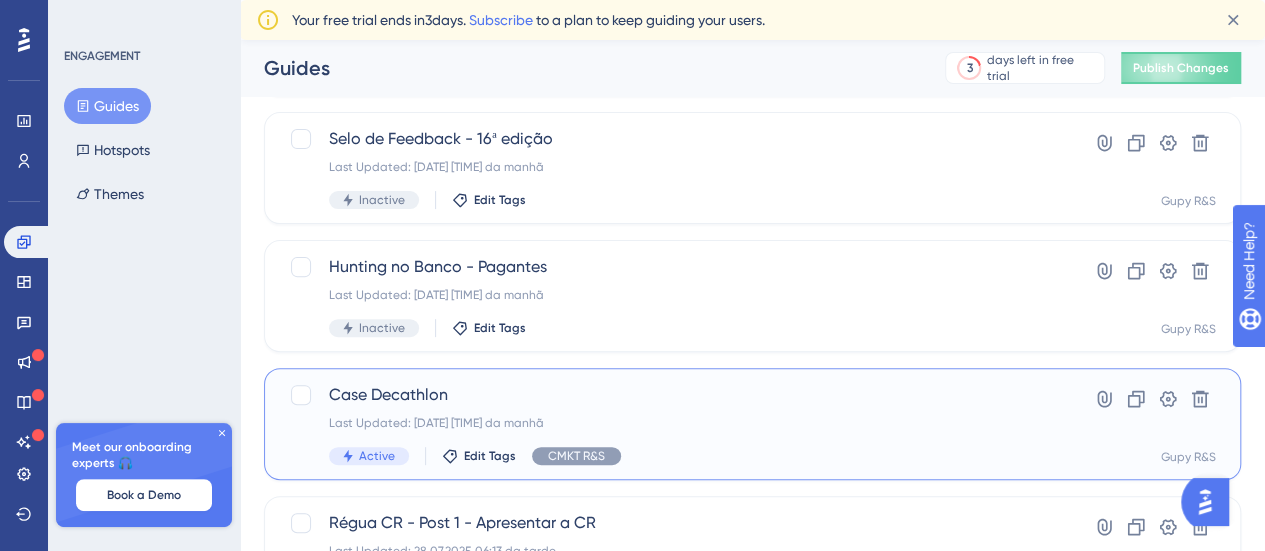 click on "Case [COMPANY] Last Updated: [DATE] [TIME] da manhã Active Edit Tags CMKT R&S" at bounding box center (672, 424) 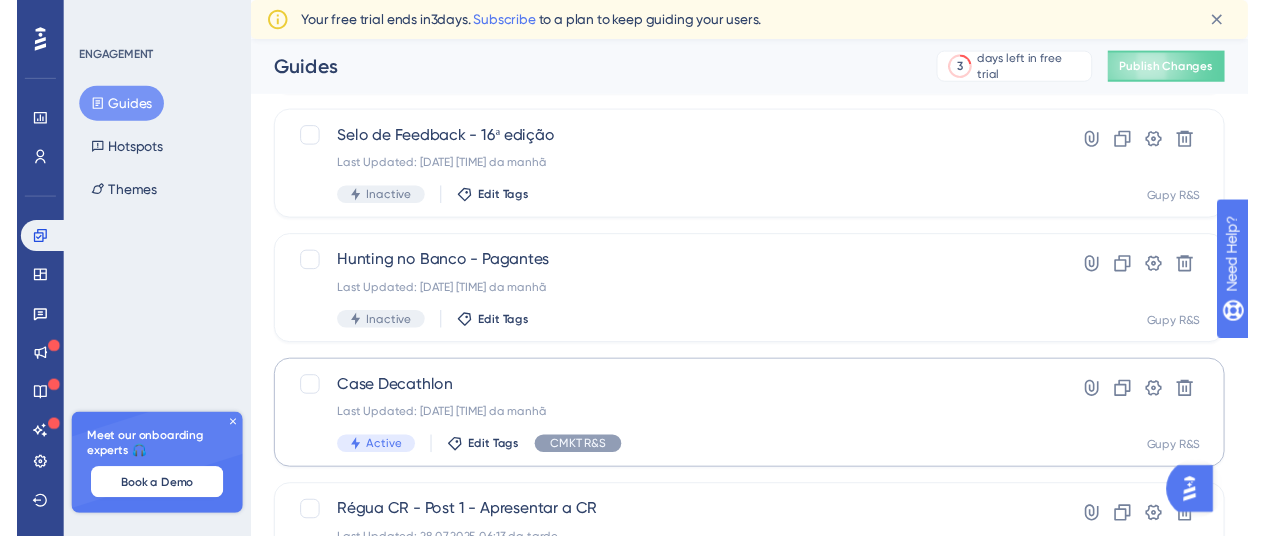scroll, scrollTop: 0, scrollLeft: 0, axis: both 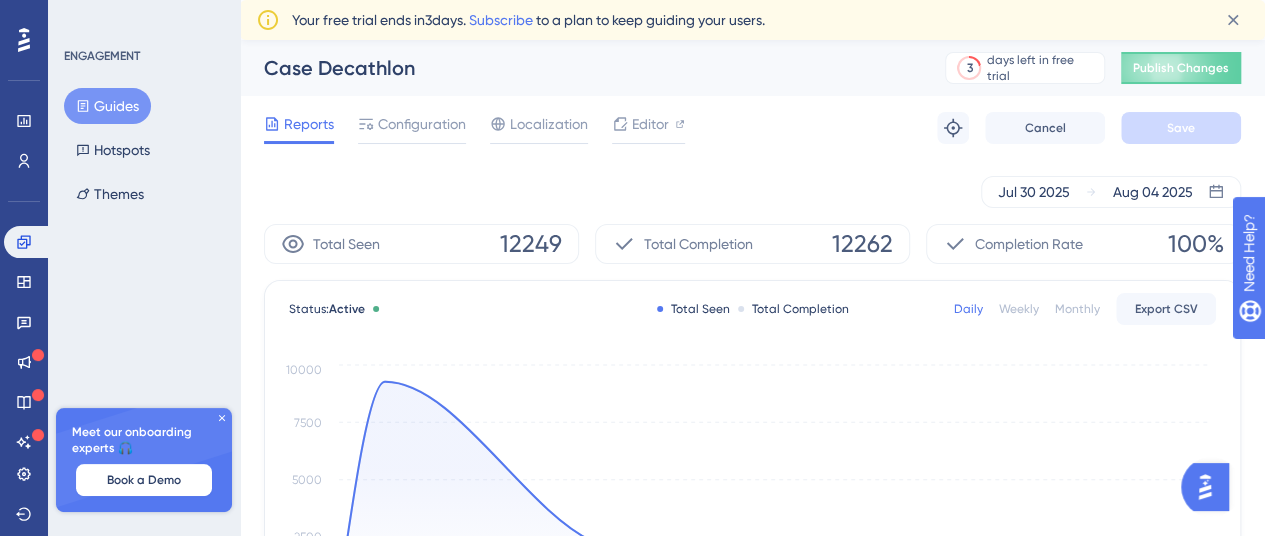 click on "Guides" at bounding box center [107, 106] 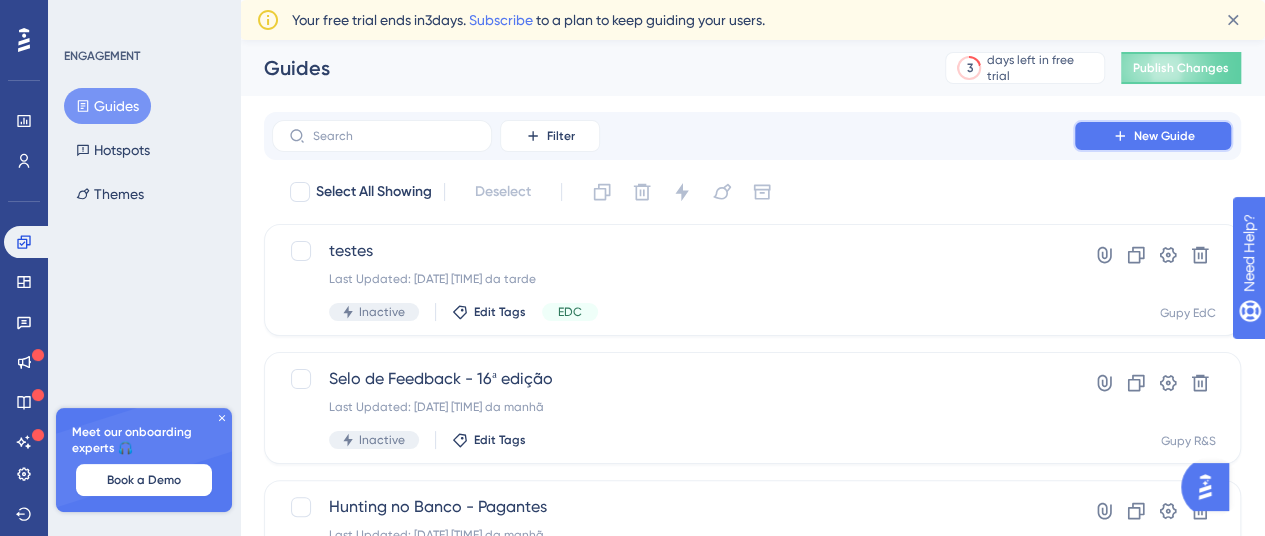 click on "New Guide" at bounding box center (1153, 136) 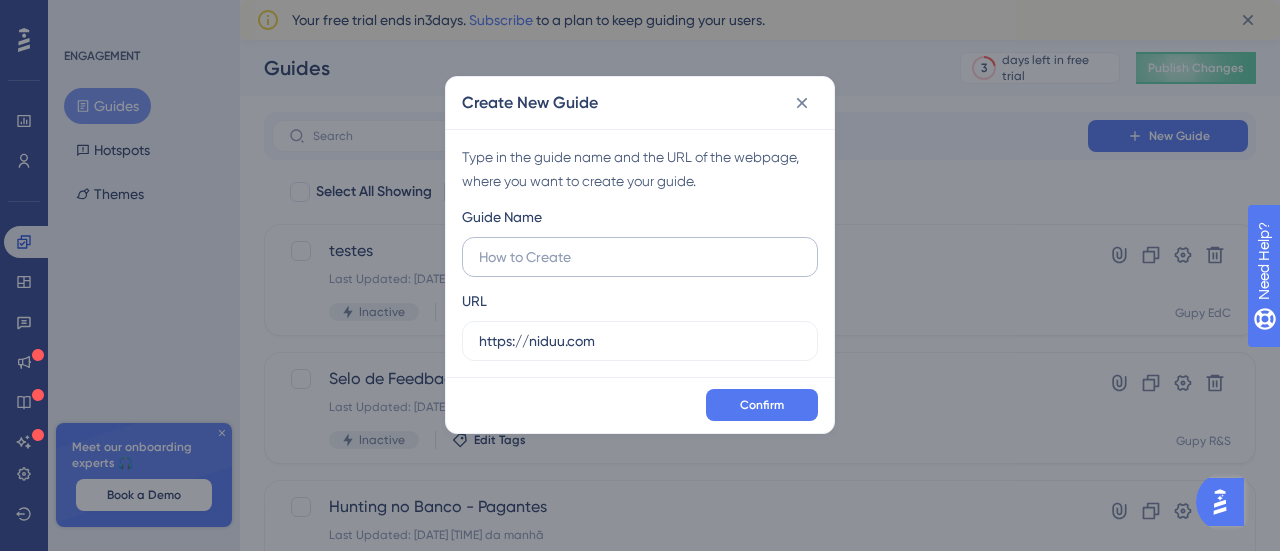 click at bounding box center [640, 257] 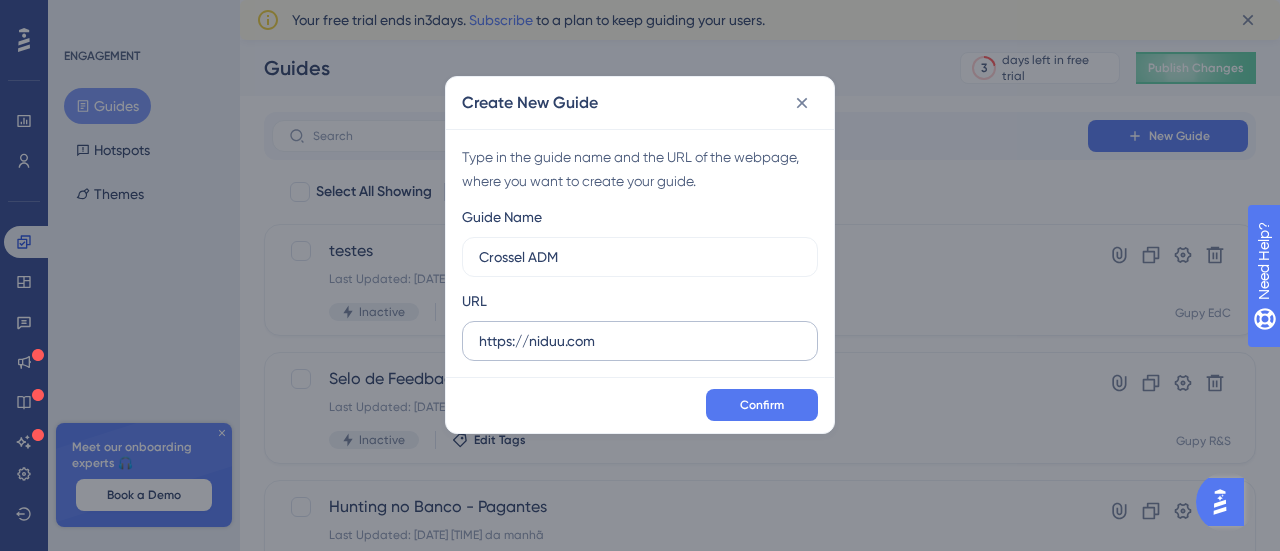 type on "Crossel ADM" 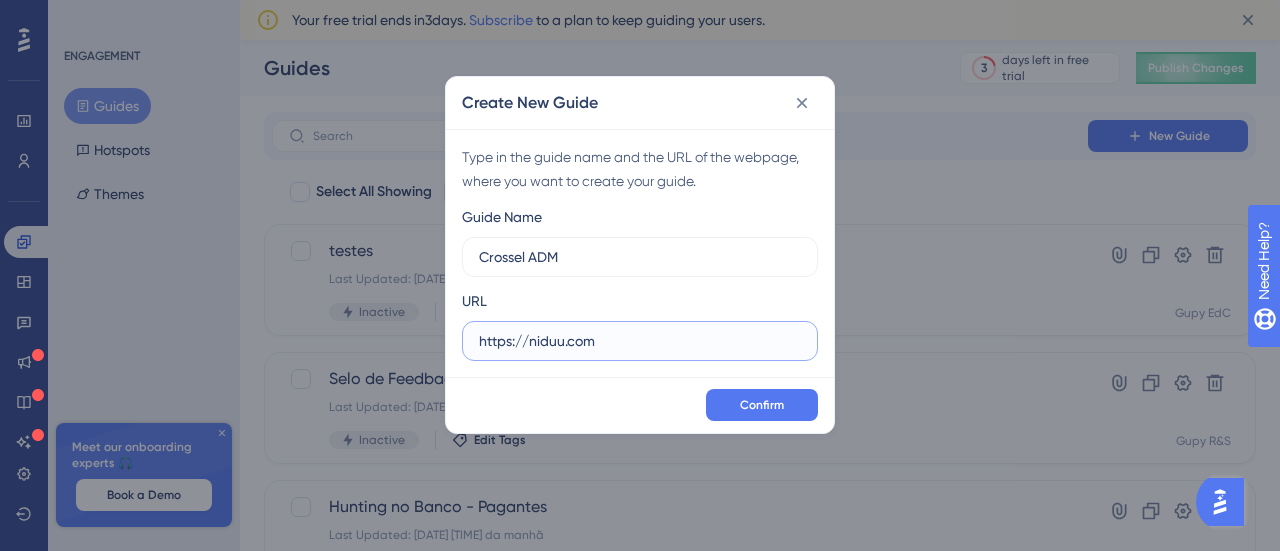 click on "https://niduu.com" at bounding box center [640, 341] 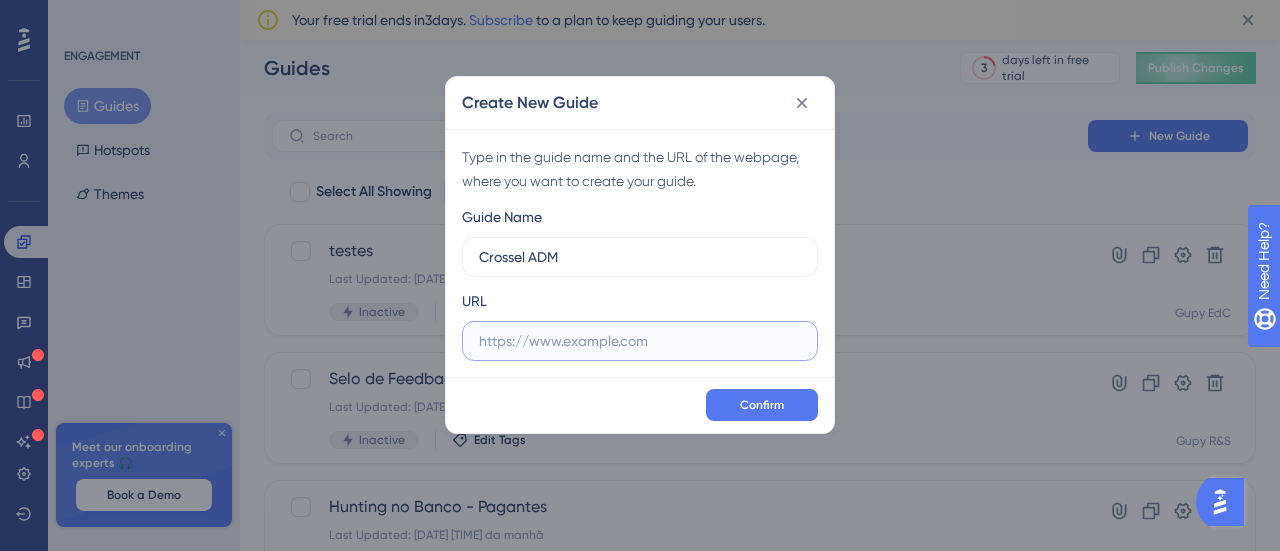 paste on "https://demo-is.[DOMAIN]/companies/" 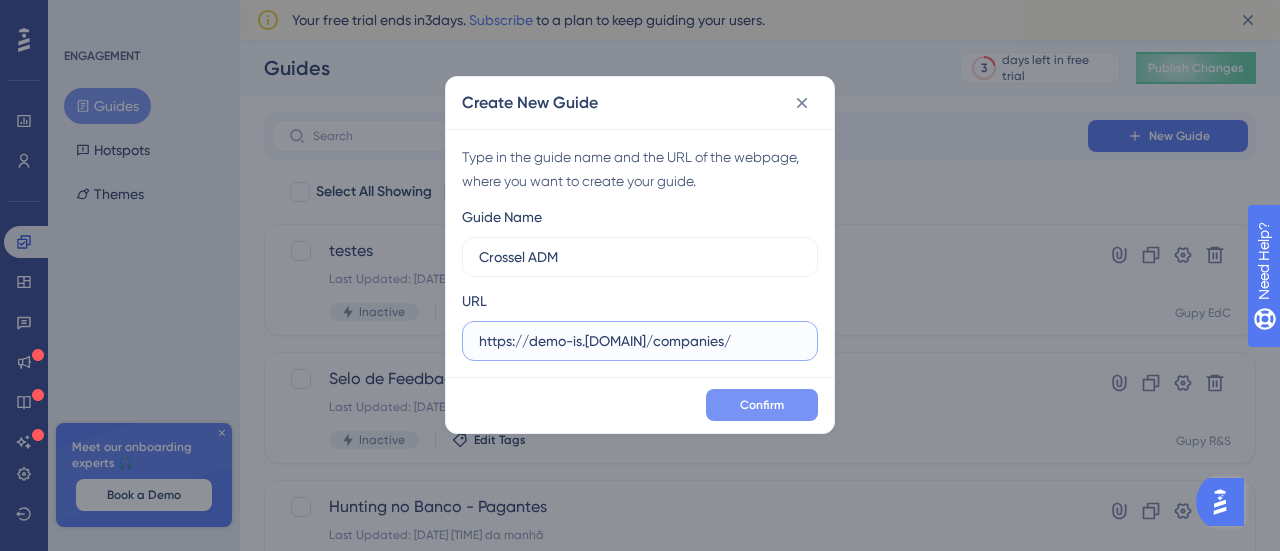 type on "https://demo-is.[DOMAIN]/companies/" 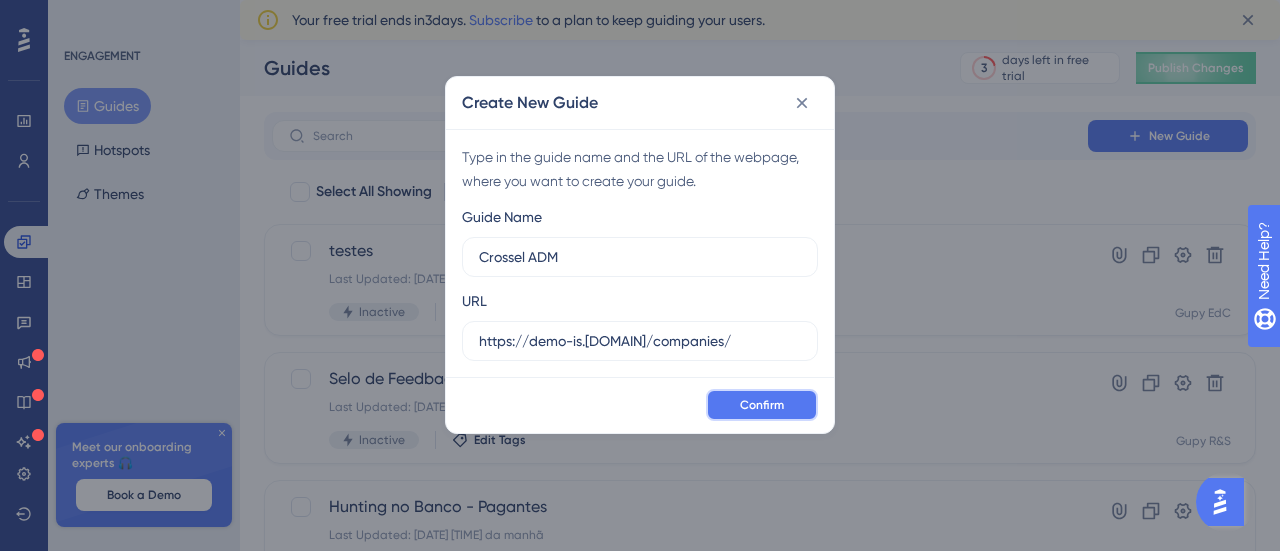 click on "Confirm" at bounding box center (762, 405) 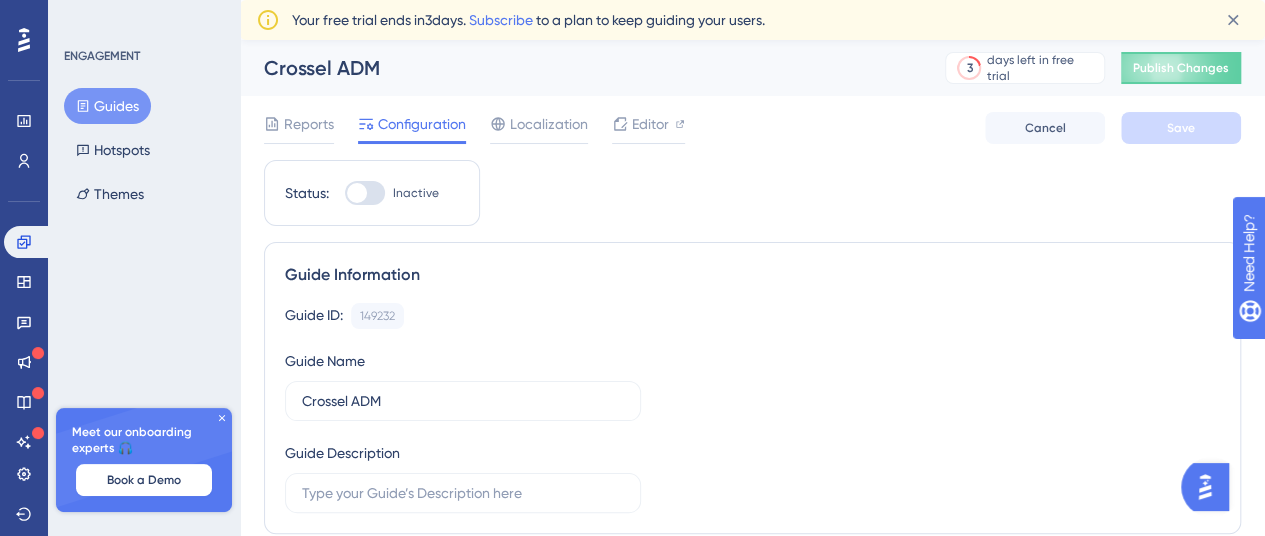 click at bounding box center (365, 193) 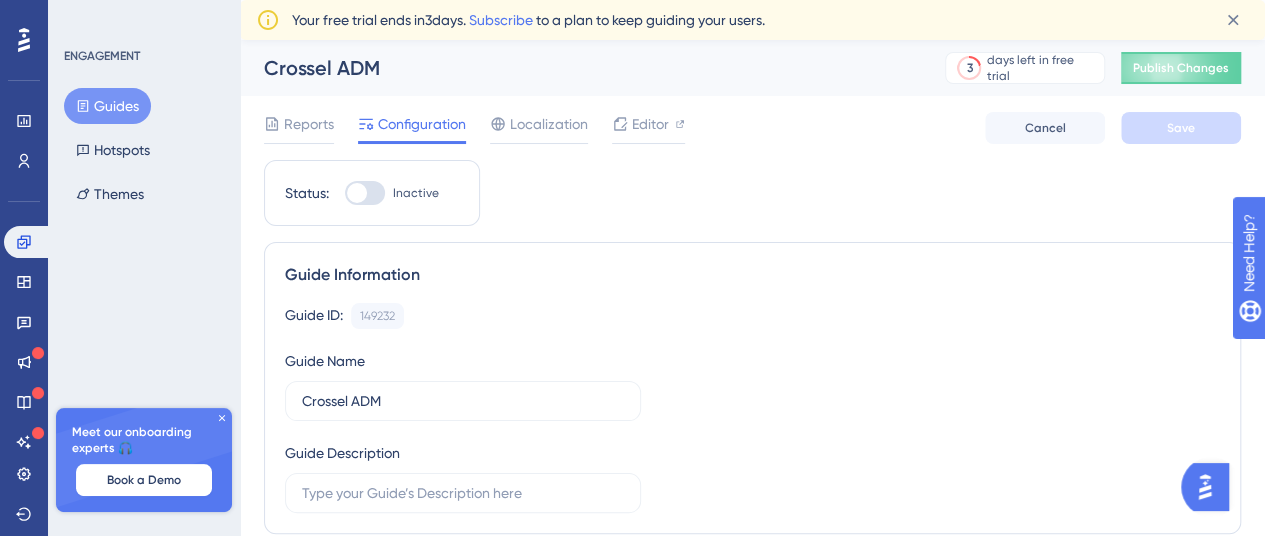 checkbox on "true" 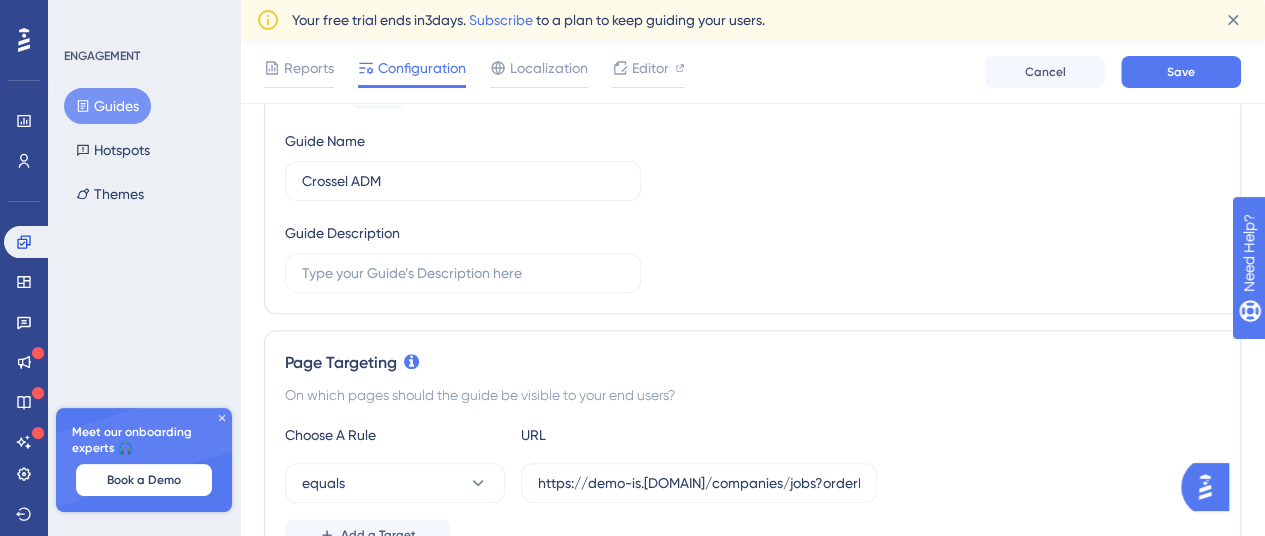 scroll, scrollTop: 400, scrollLeft: 0, axis: vertical 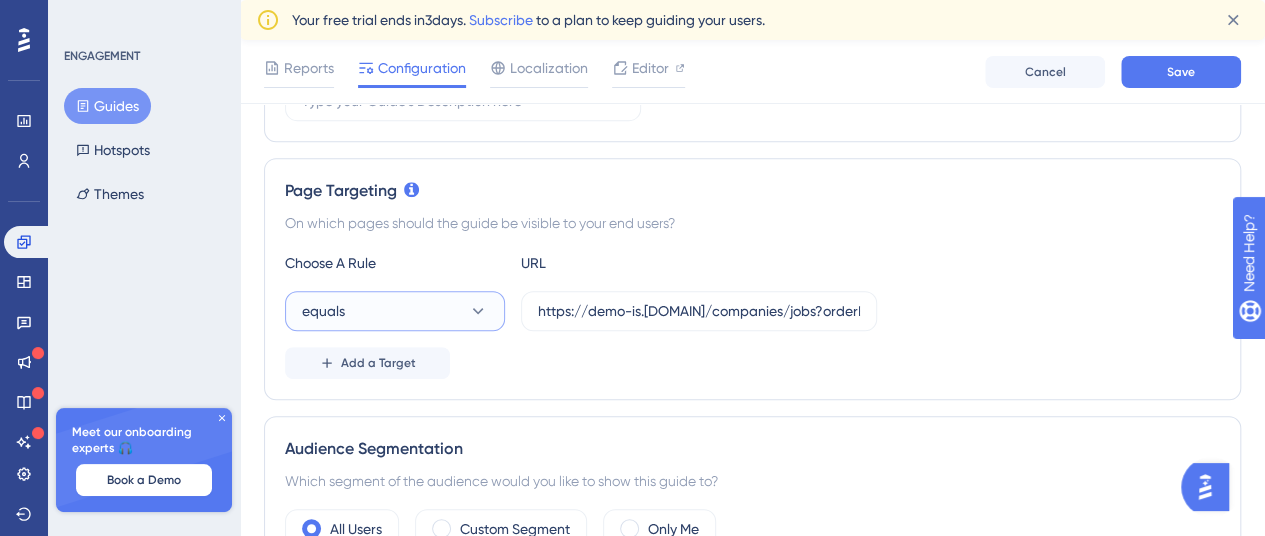 click on "equals" at bounding box center (395, 311) 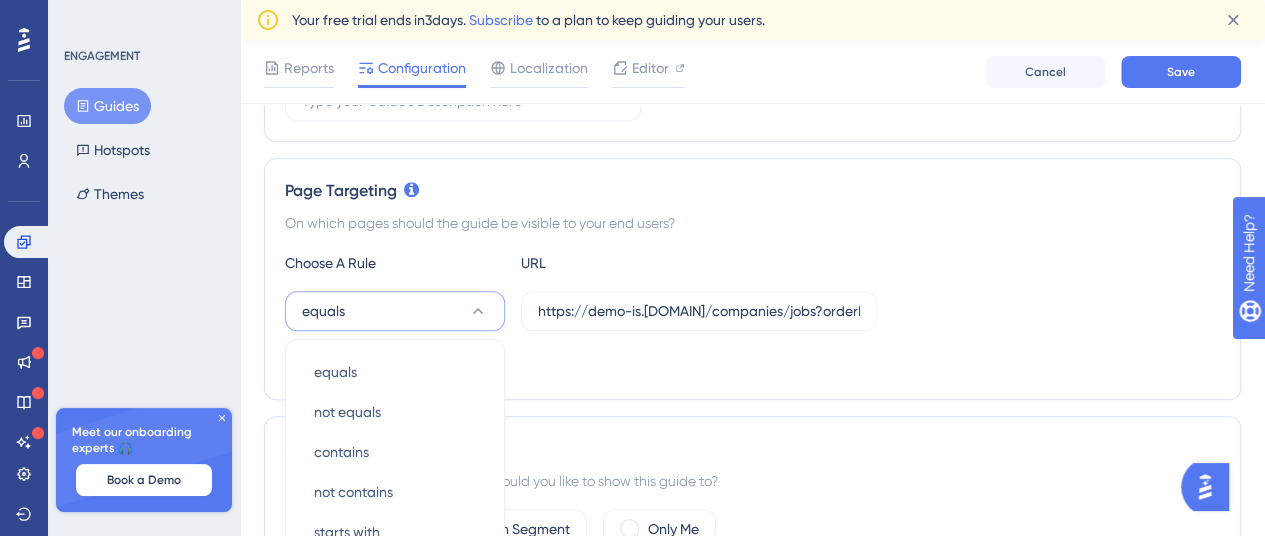scroll, scrollTop: 621, scrollLeft: 0, axis: vertical 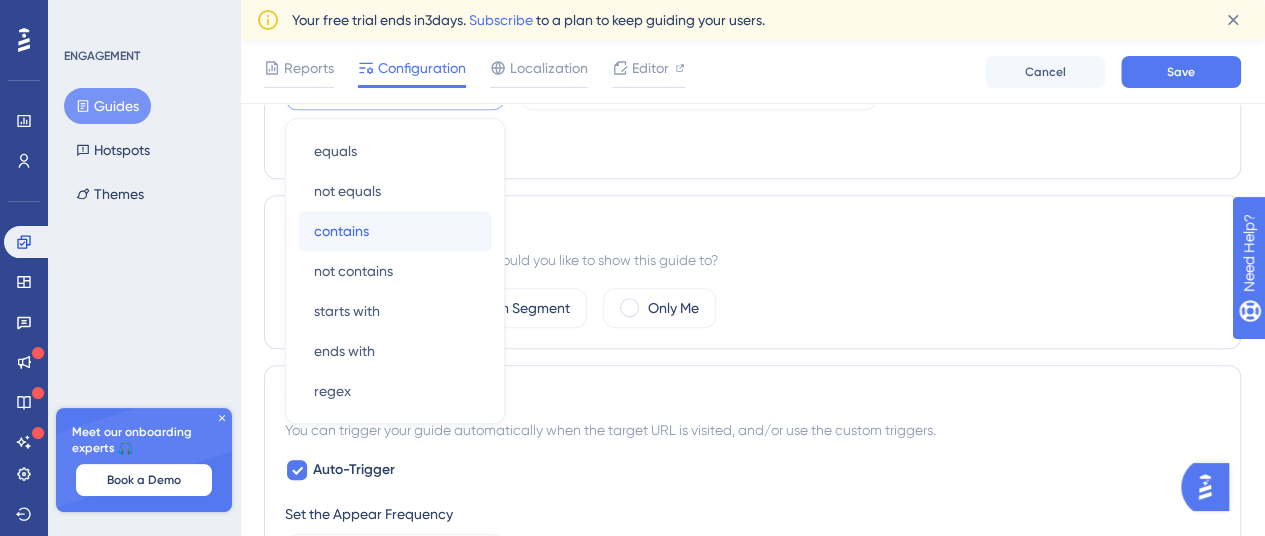 click on "contains contains" at bounding box center (395, 231) 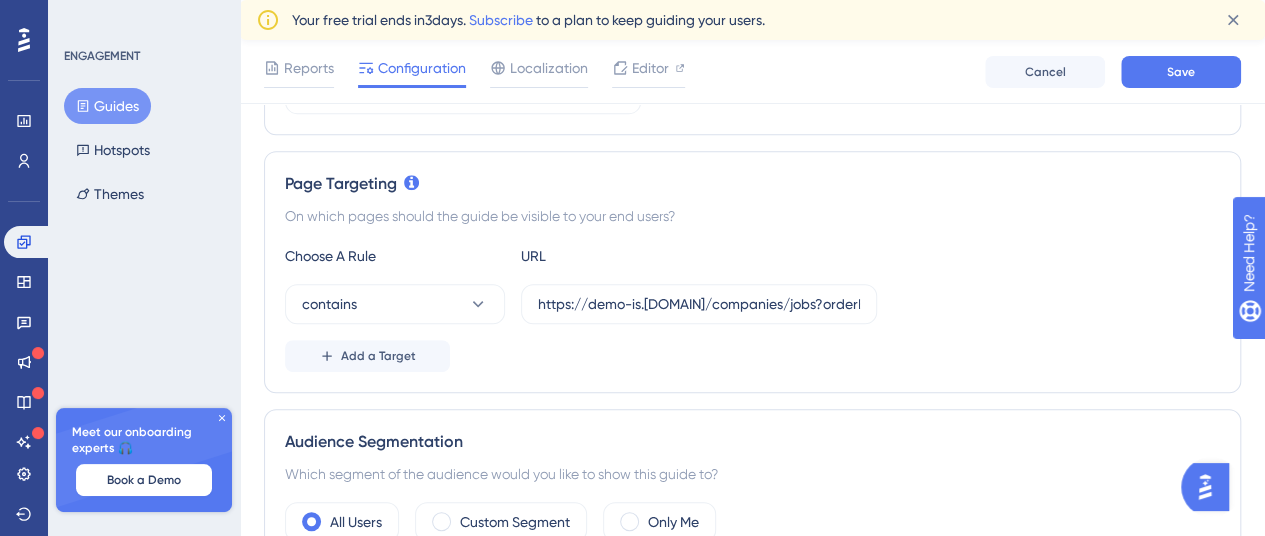 scroll, scrollTop: 421, scrollLeft: 0, axis: vertical 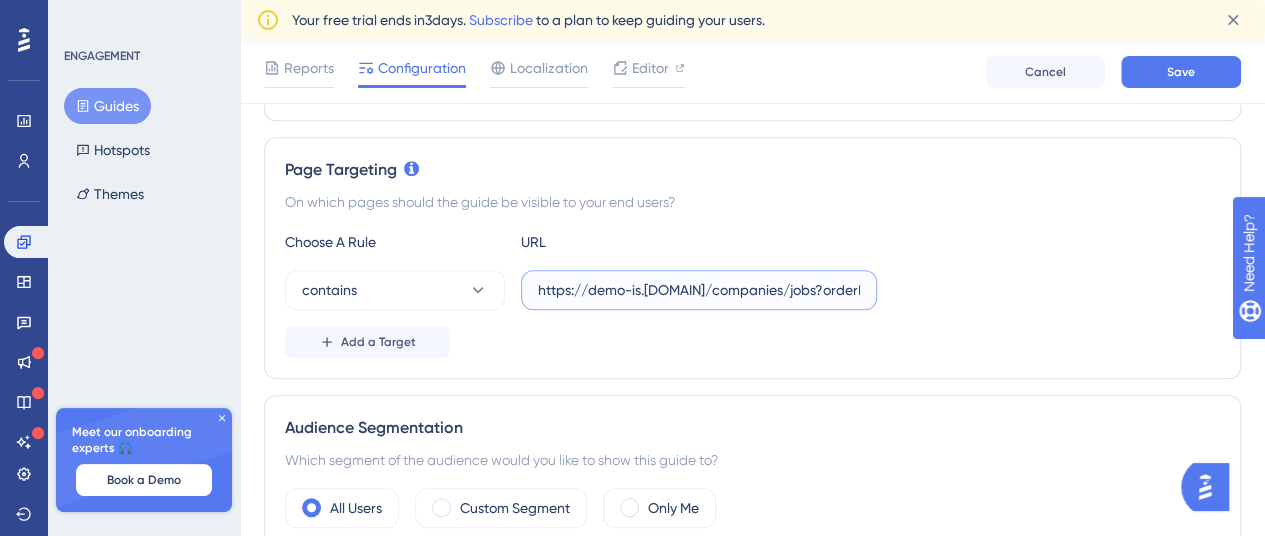 click on "https://demo-is.[DOMAIN]/companies/jobs?orderBy=name&orderDirection=asc&page=1&perPage=50&redesign=1&isDebounce=false" at bounding box center (699, 290) 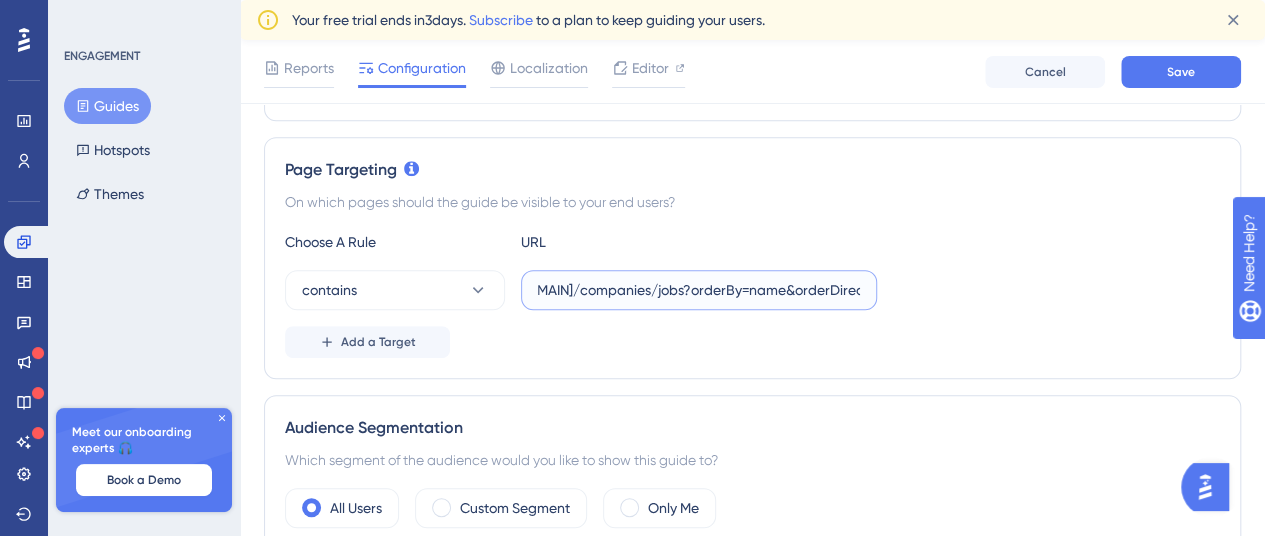 scroll, scrollTop: 0, scrollLeft: 104, axis: horizontal 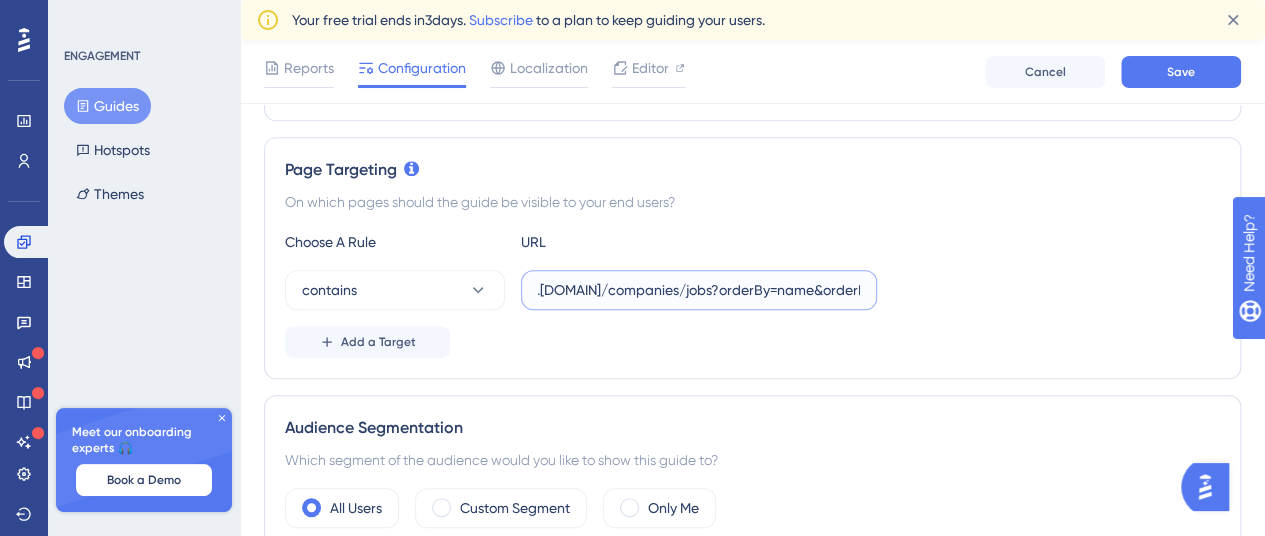 click on "https://demo-is.[DOMAIN]/companies/jobs?orderBy=name&orderDirection=asc&page=1&perPage=50&redesign=1&isDebounce=false" at bounding box center [699, 290] 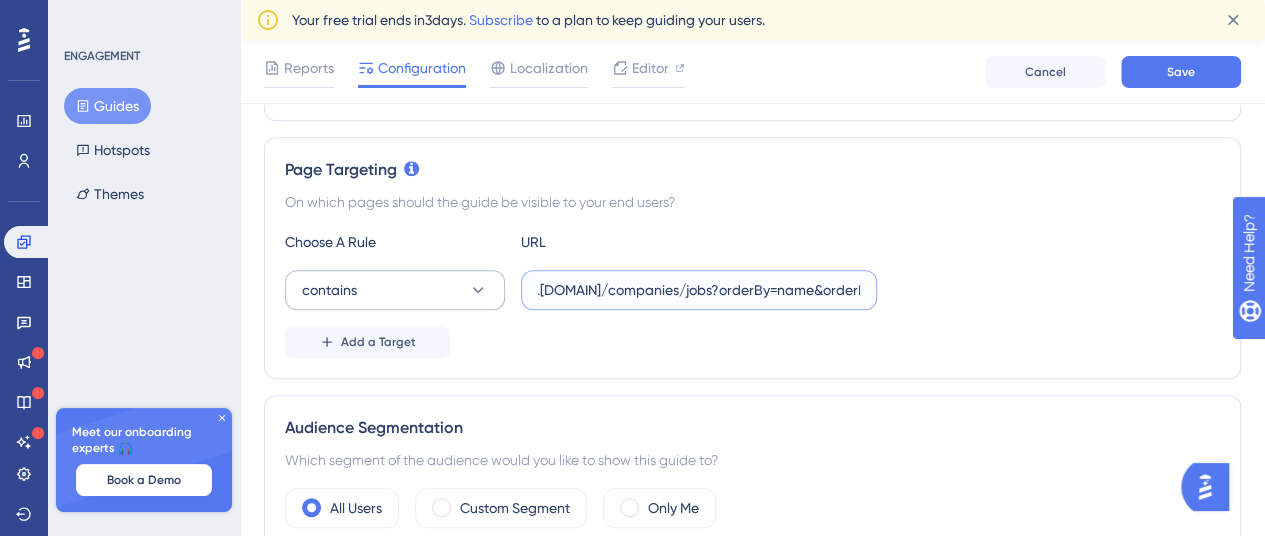 scroll, scrollTop: 0, scrollLeft: 0, axis: both 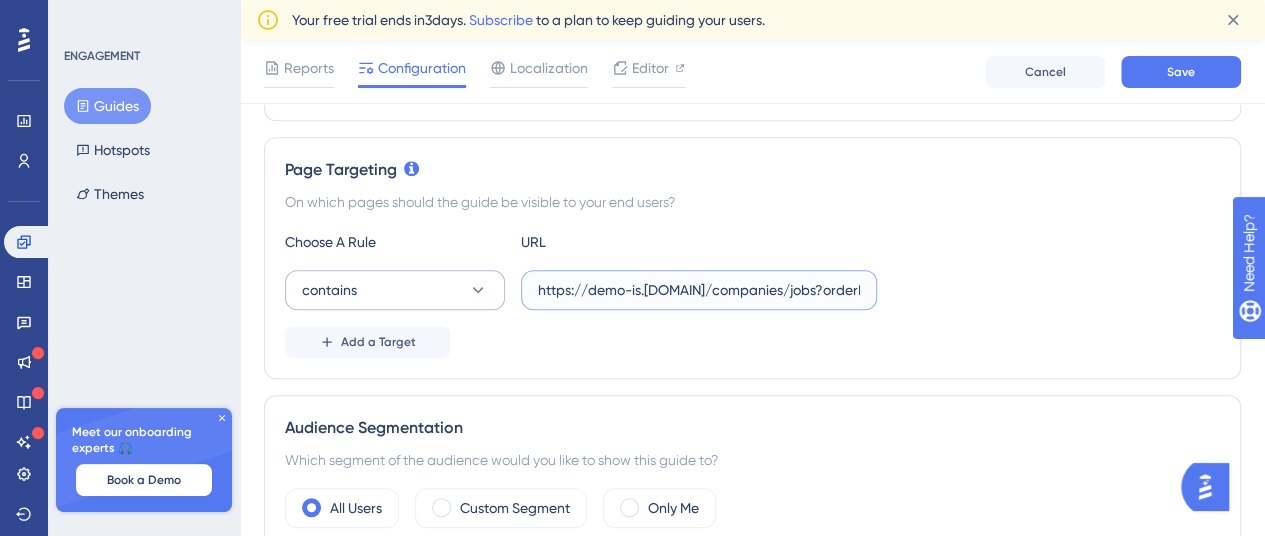 drag, startPoint x: 700, startPoint y: 295, endPoint x: 459, endPoint y: 295, distance: 241 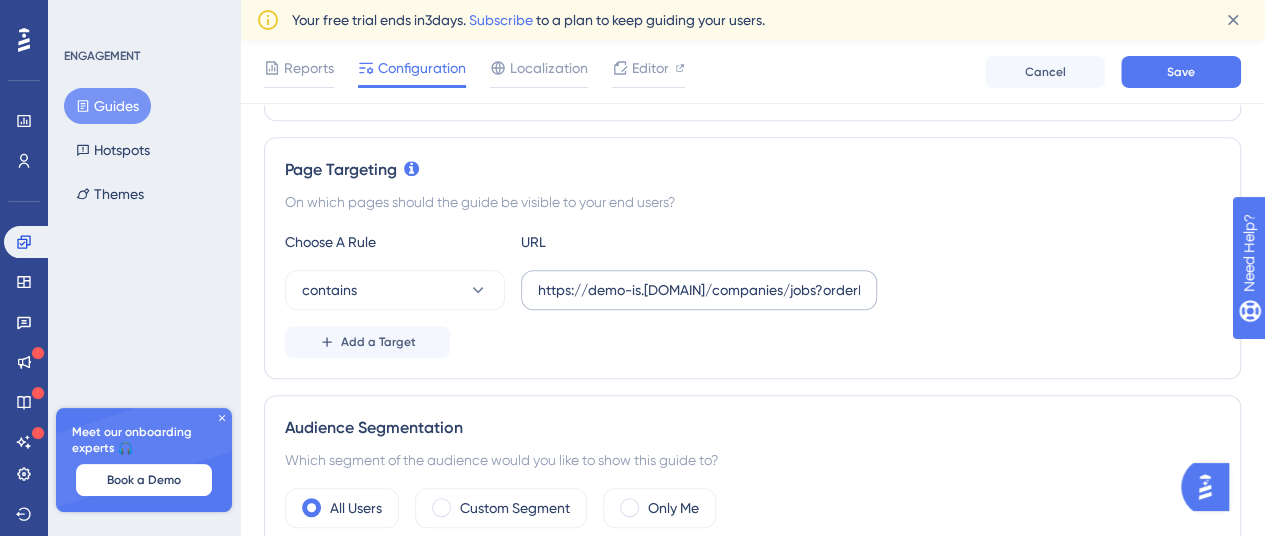 click on "https://demo-is.[DOMAIN]/companies/jobs?orderBy=name&orderDirection=asc&page=1&perPage=50&redesign=1&isDebounce=false" at bounding box center (699, 290) 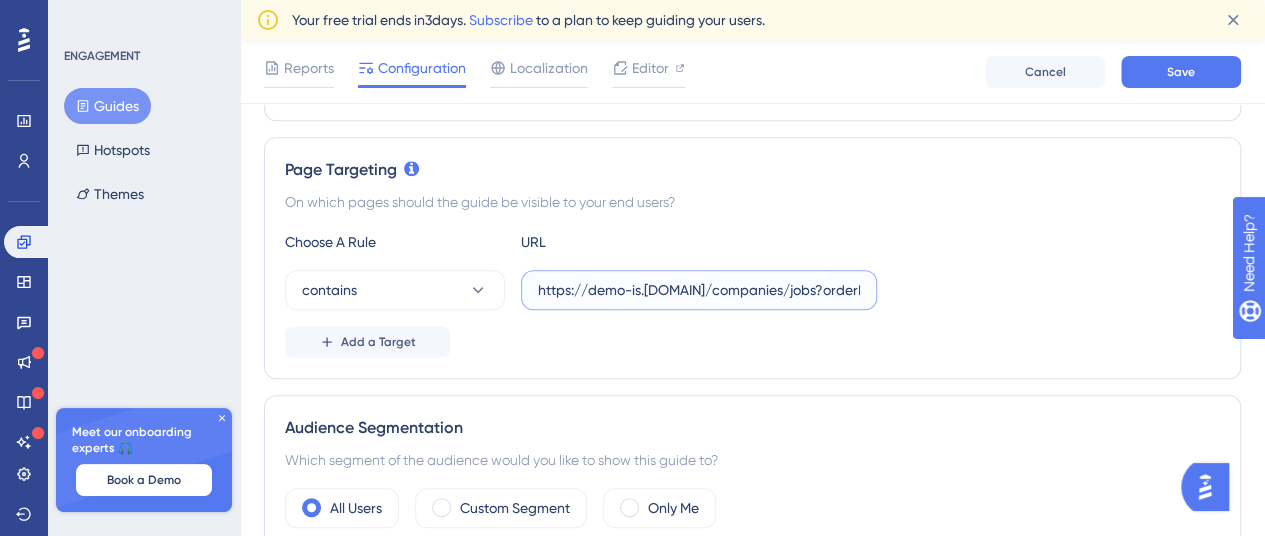 click on "https://demo-is.[DOMAIN]/companies/jobs?orderBy=name&orderDirection=asc&page=1&perPage=50&redesign=1&isDebounce=false" at bounding box center [699, 290] 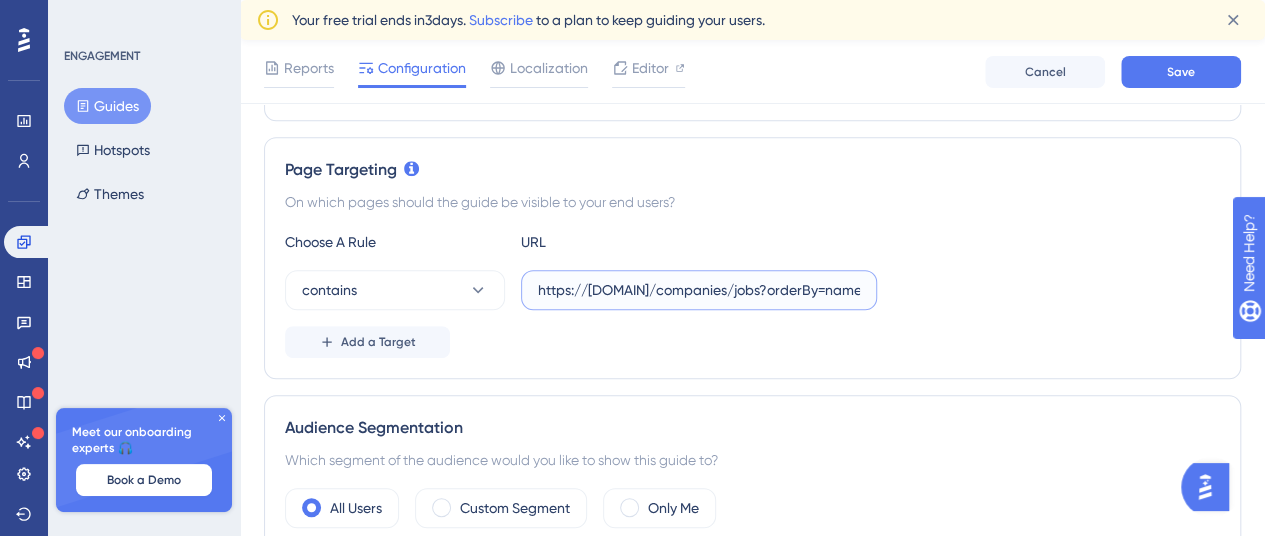 scroll, scrollTop: 0, scrollLeft: 463, axis: horizontal 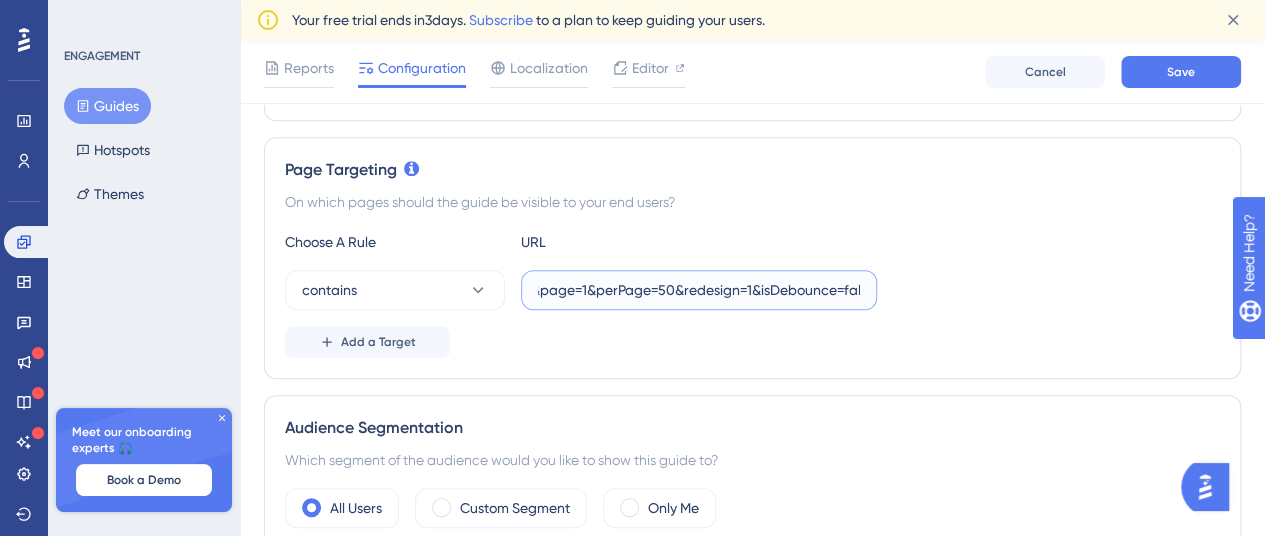 drag, startPoint x: 746, startPoint y: 289, endPoint x: 1187, endPoint y: 289, distance: 441 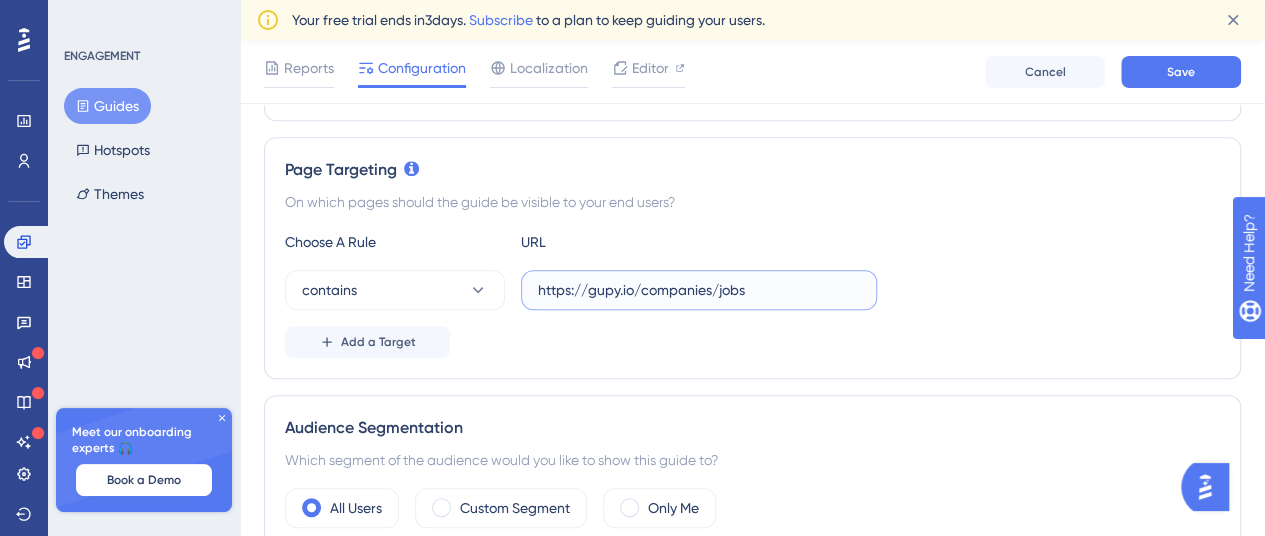 scroll, scrollTop: 0, scrollLeft: 0, axis: both 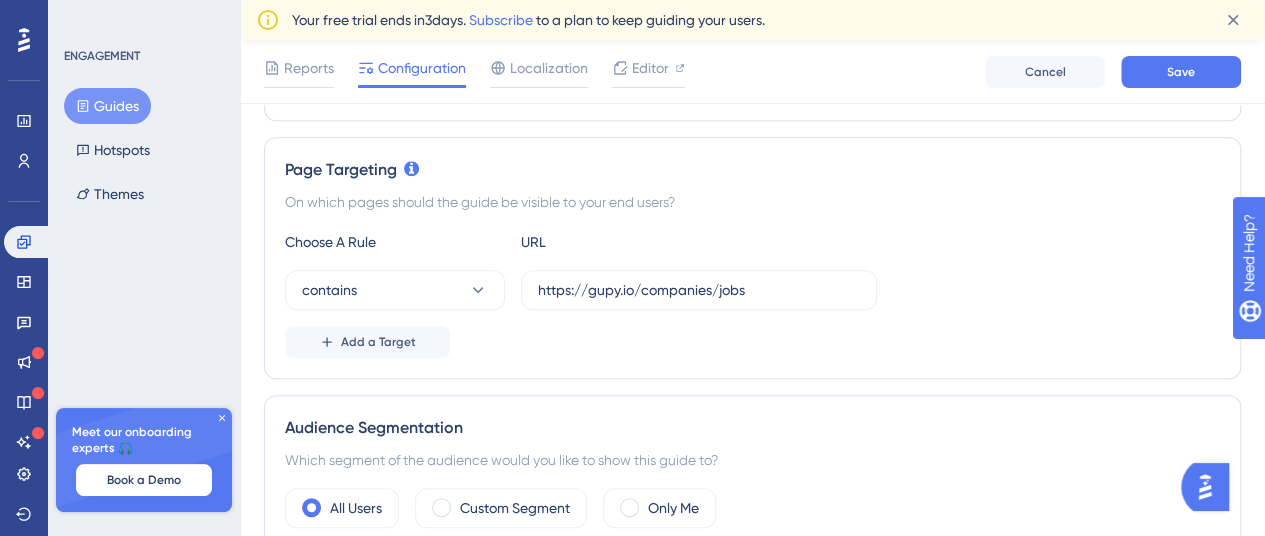 click on "Status: Active Guide Information Guide ID: [NUMBER] Copy Guide Name [COMPANY] ADM Guide Description Page Targeting
On which pages should the guide be visible to your end users?
Choose A Rule URL contains https://[DOMAIN]/companies/jobs Add a Target Audience Segmentation Which segment of the audience would you like to show this guide to? All Users Custom Segment Only Me Trigger You can trigger your guide automatically when the target URL is visited,
and/or use the custom triggers. Auto-Trigger Set the Appear Frequency Only Once Set the Display Priority This option will set the display priority between
auto-triggered materials in cases of conflicts between multiple materials Medium Custom Triggers Scheduling You can schedule a time period for your guide to appear.
Scheduling will not work if the status is not active. Schedule a time period Redirection The browser will redirect to the “Redirection URL” when the Targeting Conditions are not provided.   Learn more. Assign a Redirection URL" at bounding box center [752, 728] 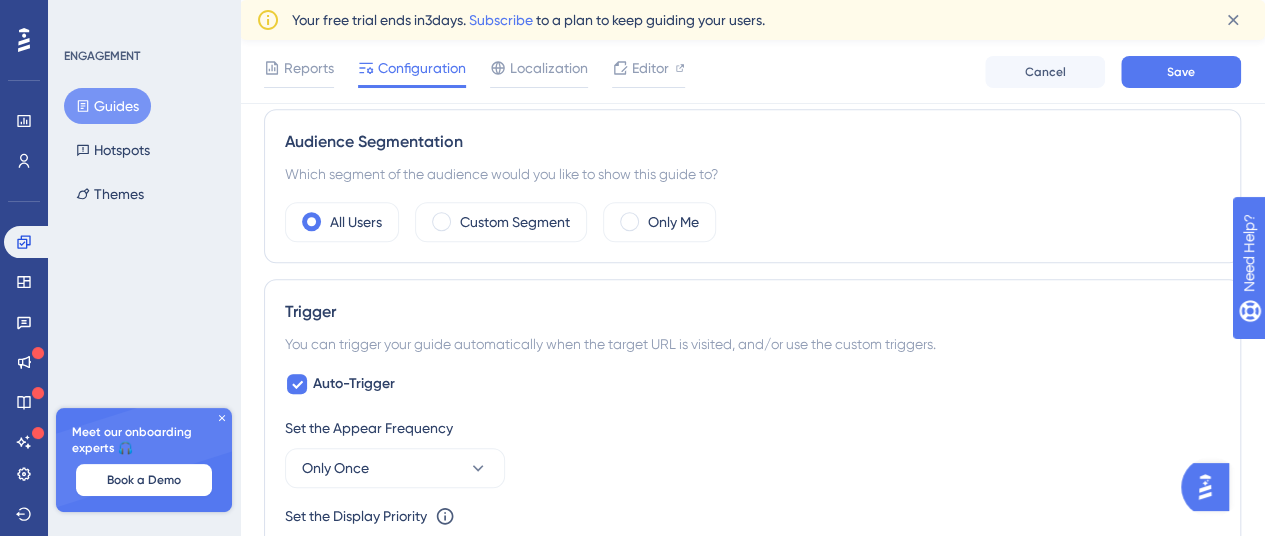 scroll, scrollTop: 921, scrollLeft: 0, axis: vertical 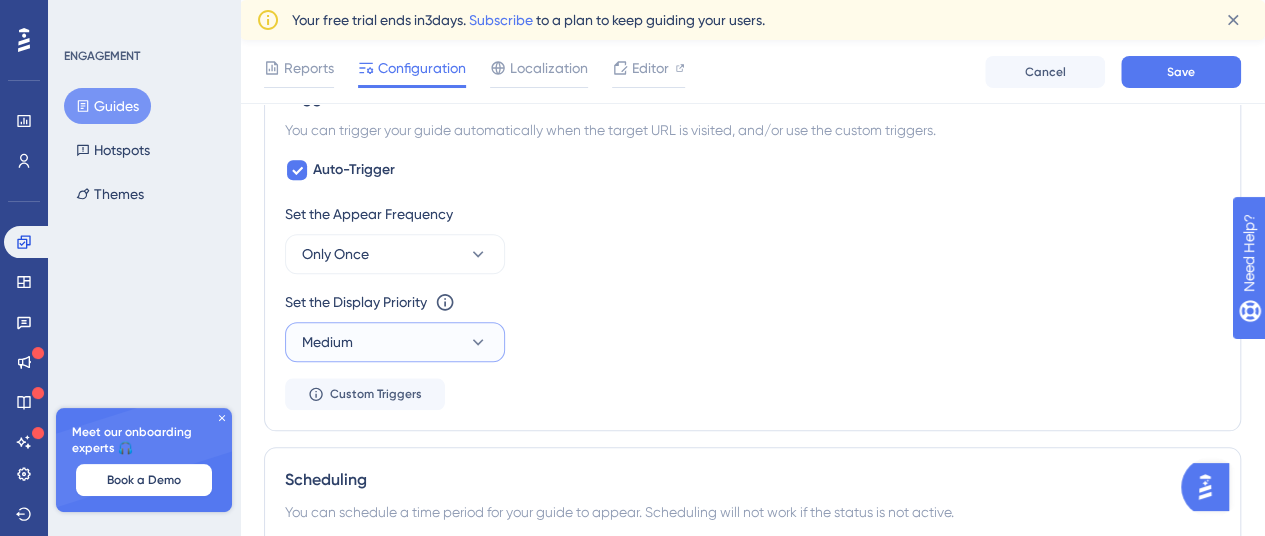click on "Medium" at bounding box center (395, 342) 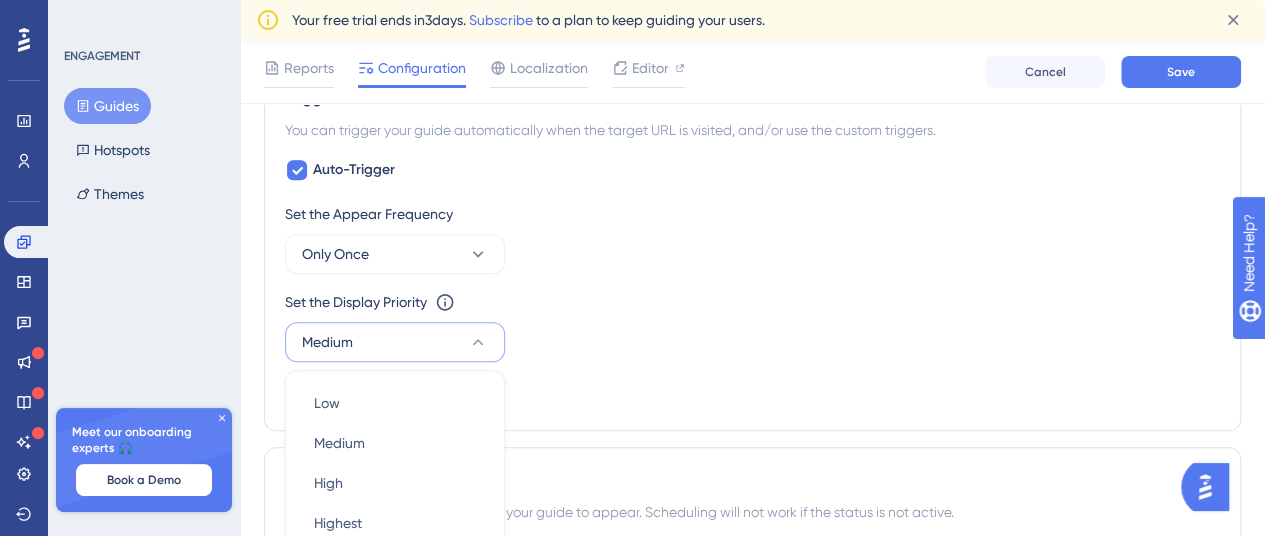 scroll, scrollTop: 1111, scrollLeft: 0, axis: vertical 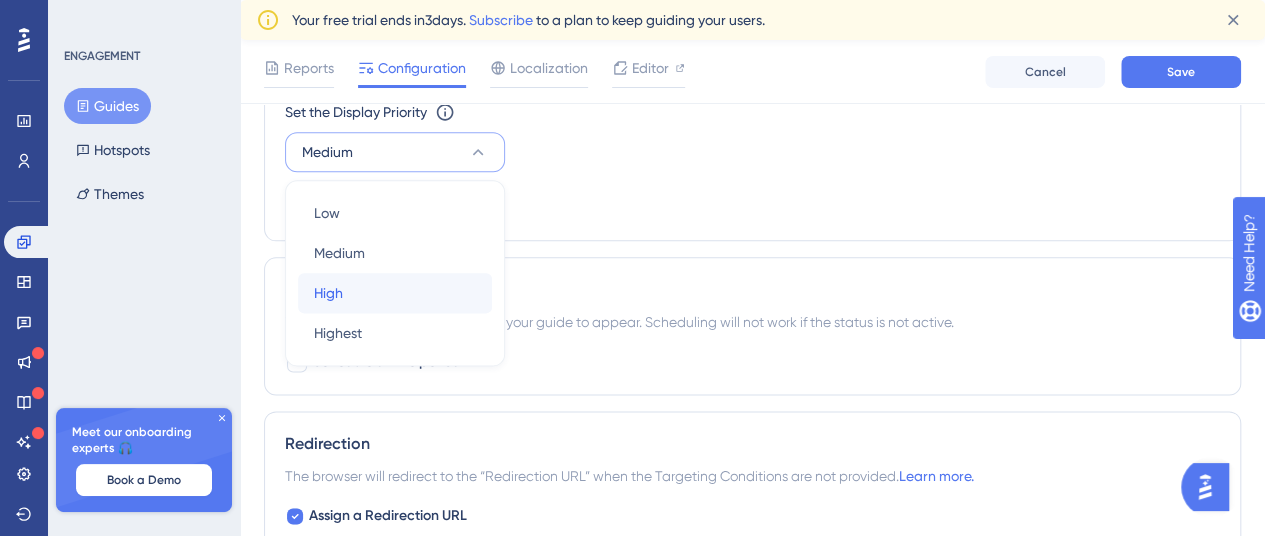 click on "High High" at bounding box center [395, 293] 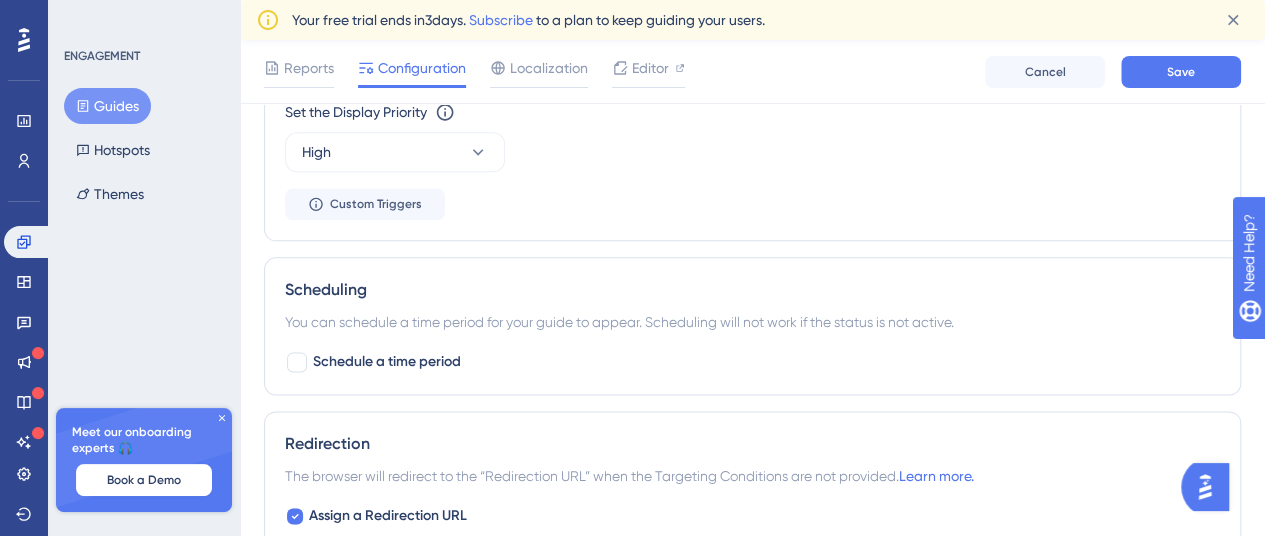 click on "Set the Appear Frequency Only Once Set the Display Priority This option will set the display priority between
auto-triggered materials in cases of conflicts between multiple materials High Custom Triggers" at bounding box center (752, 116) 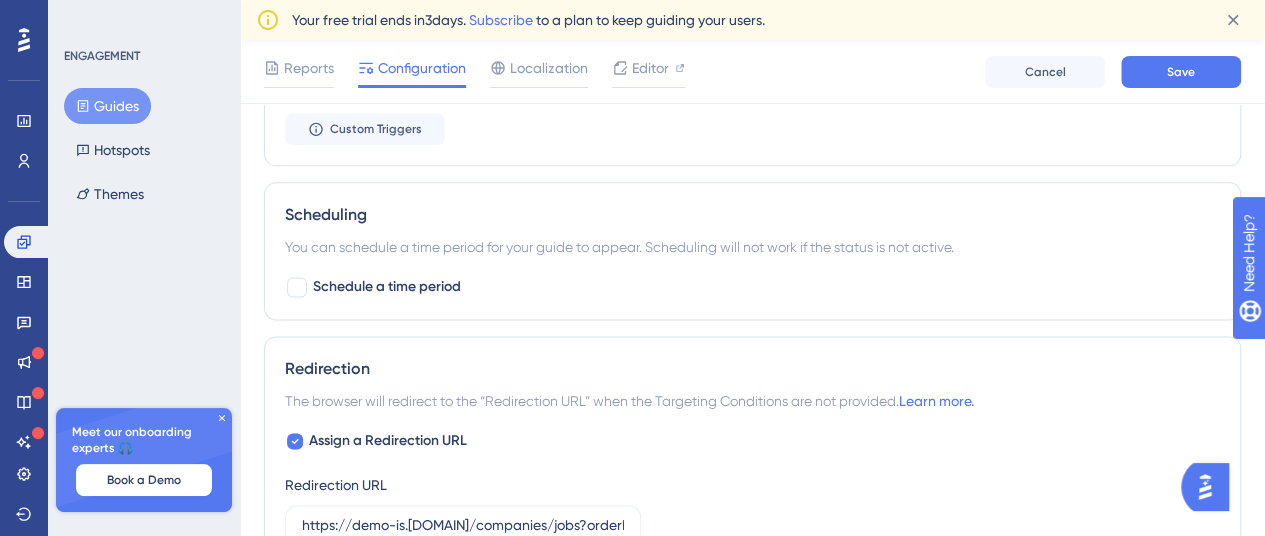 scroll, scrollTop: 1311, scrollLeft: 0, axis: vertical 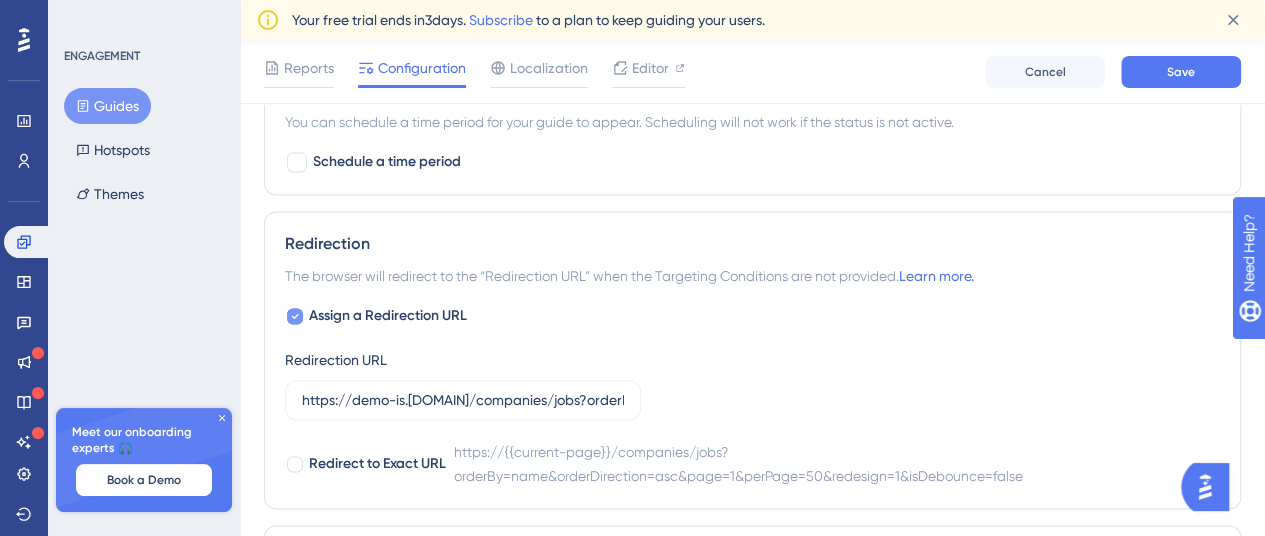 click 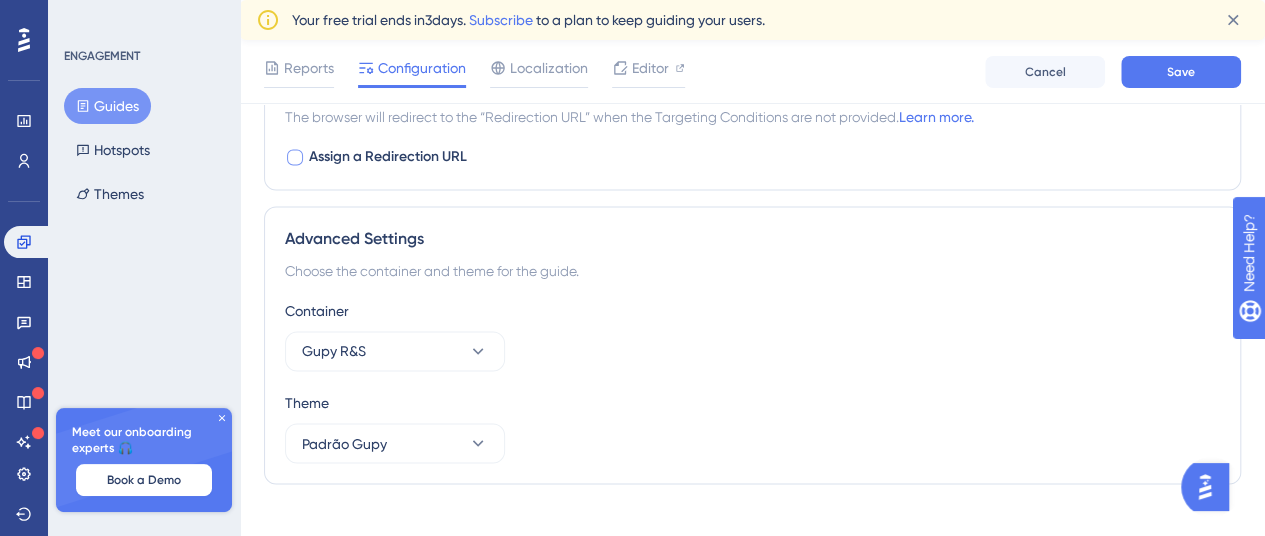 scroll, scrollTop: 1491, scrollLeft: 0, axis: vertical 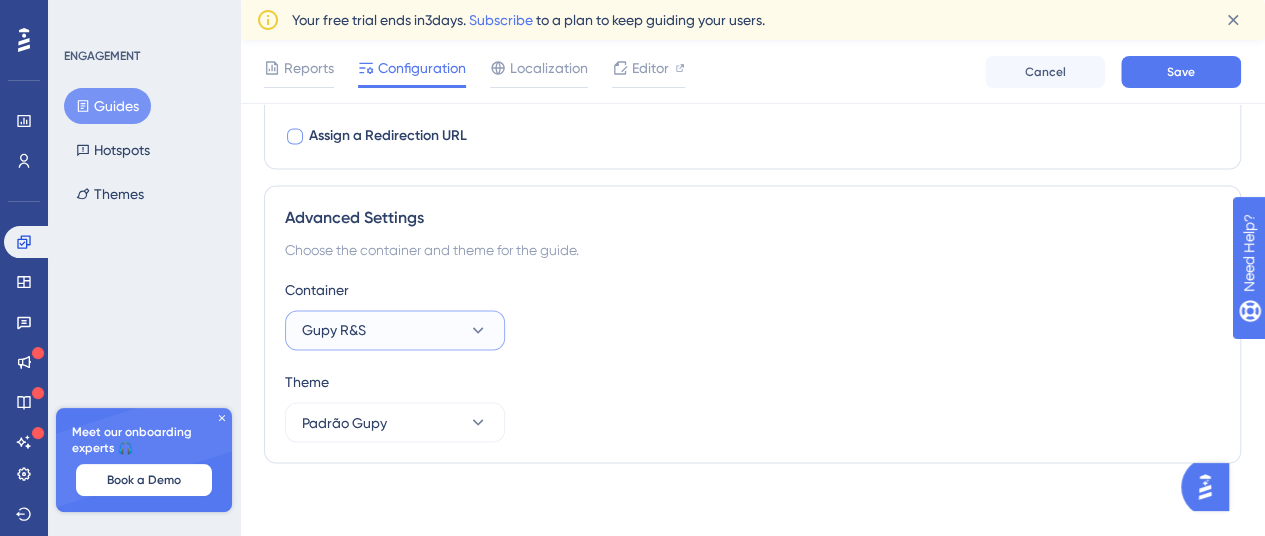 click on "Gupy R&S" at bounding box center [395, 330] 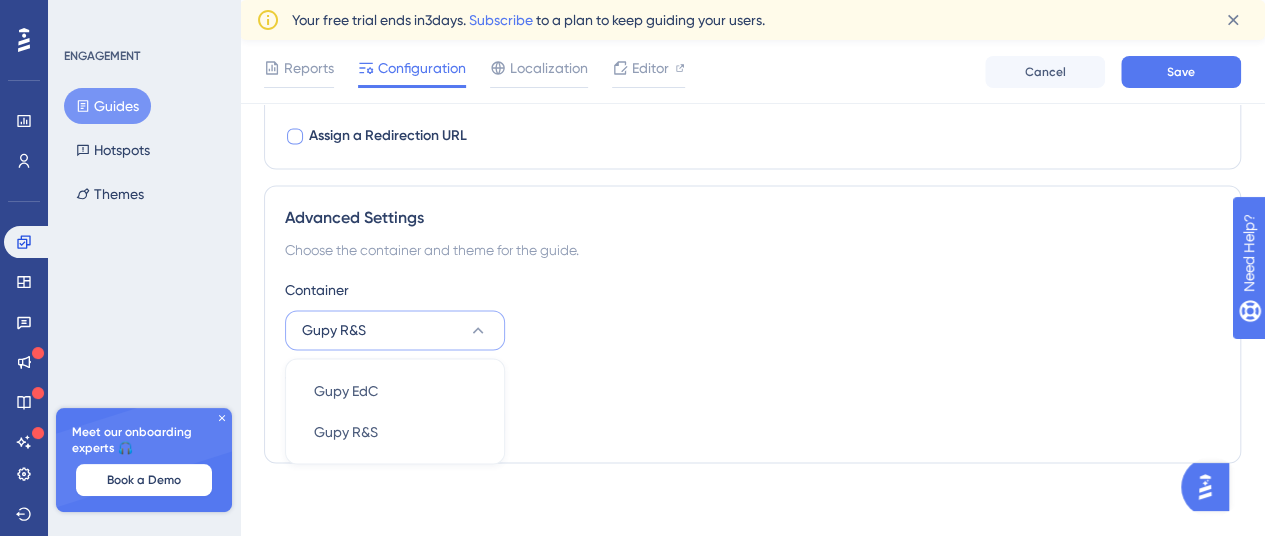 click on "Container [COMPANY] R&S [COMPANY] EdC [COMPANY] EdC [COMPANY] R&S [COMPANY] R&S" at bounding box center (752, 314) 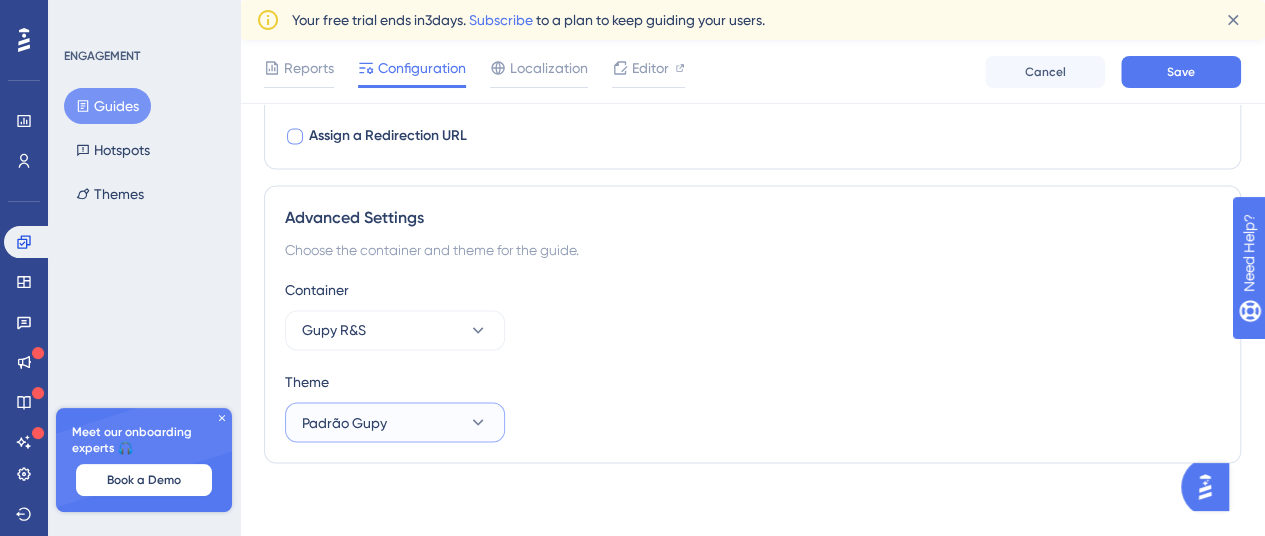 click on "Padrão Gupy" at bounding box center (395, 422) 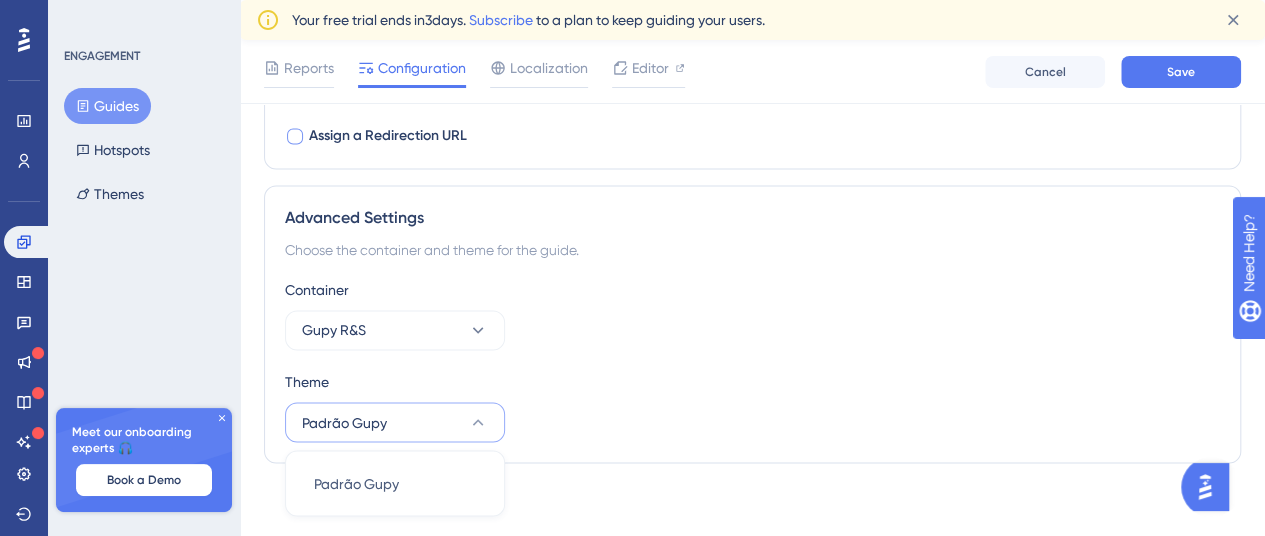 click on "Container [COMPANY] R&S Theme Padrão [COMPANY] Padrão [COMPANY] Padrão [COMPANY]" at bounding box center (752, 360) 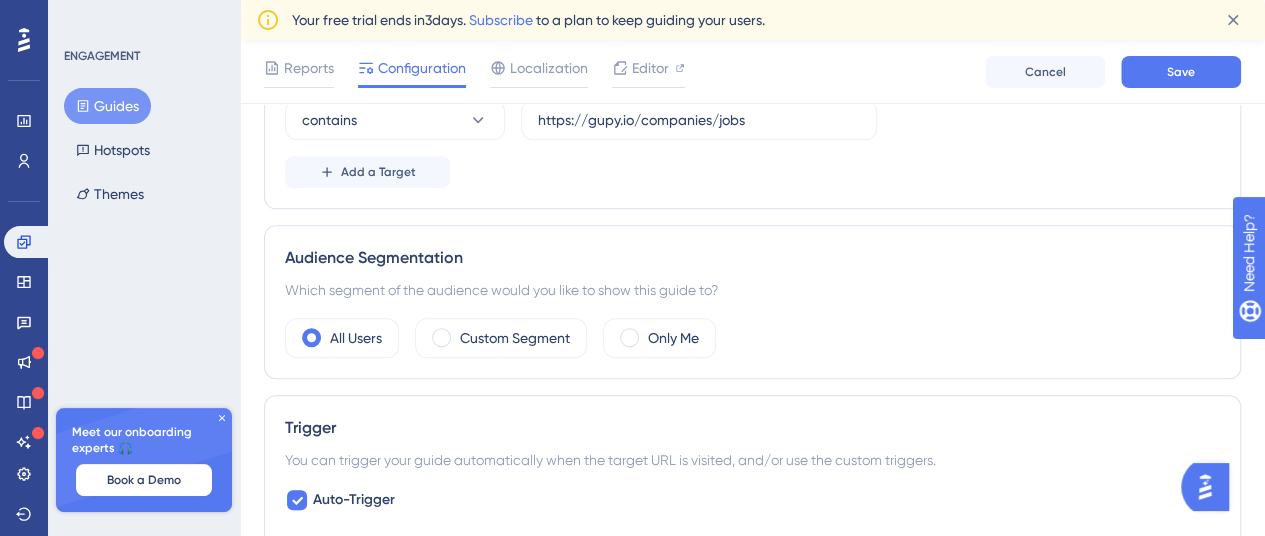 scroll, scrollTop: 0, scrollLeft: 0, axis: both 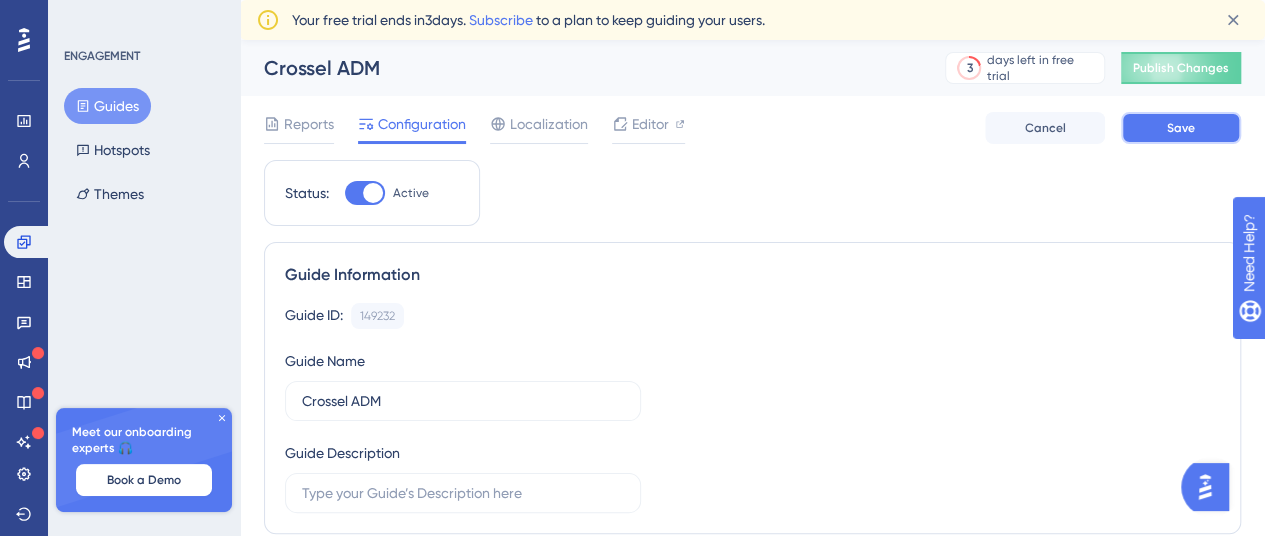 click on "Save" at bounding box center (1181, 128) 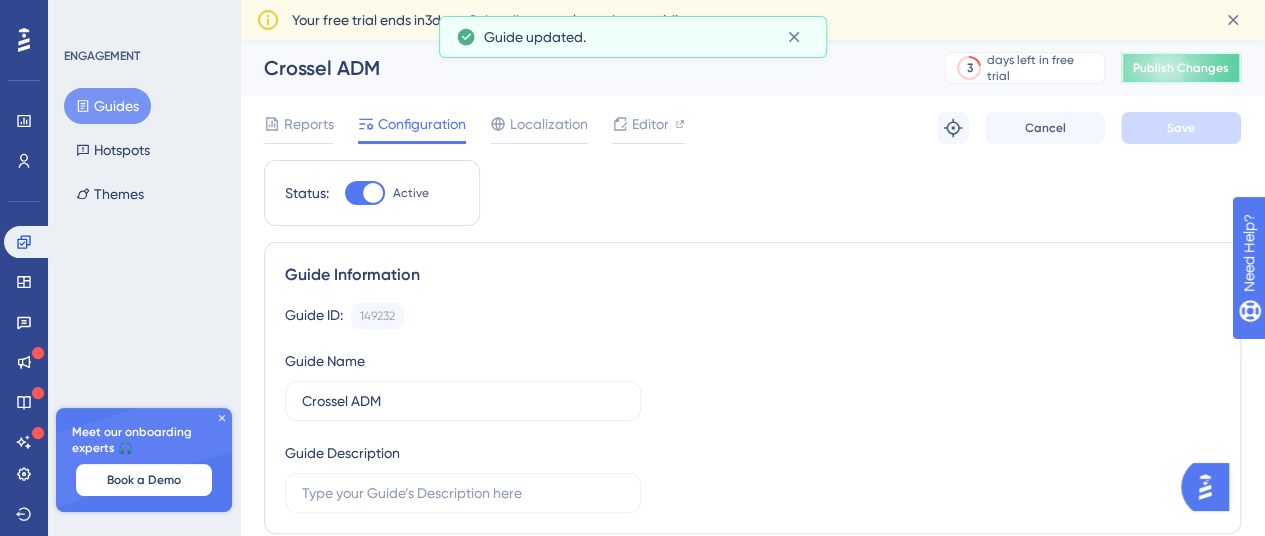 click on "Publish Changes" at bounding box center [1181, 68] 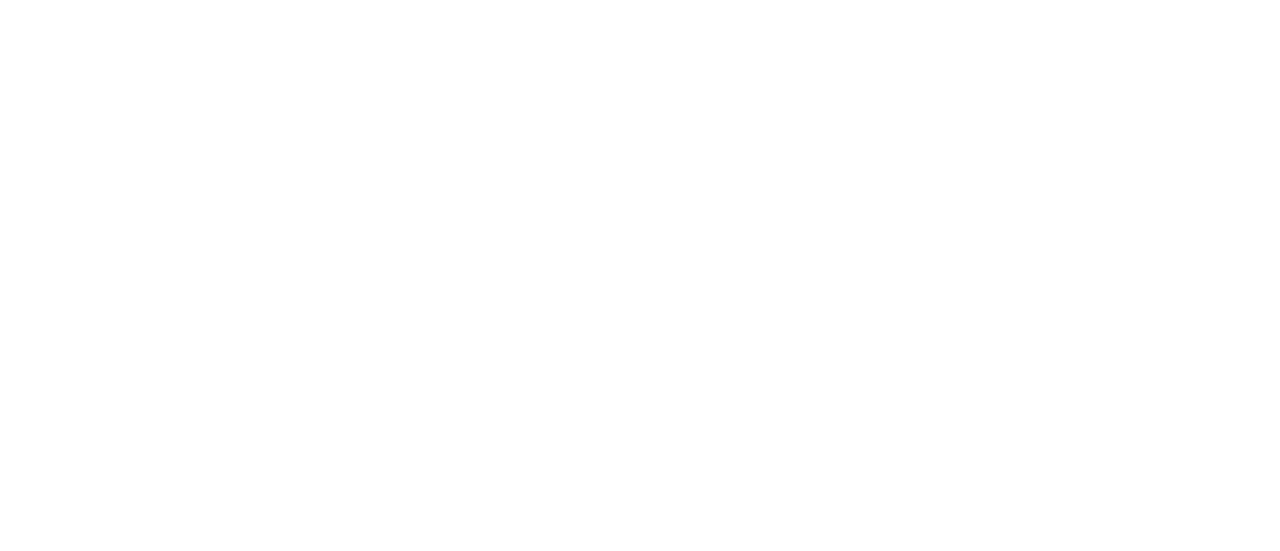 scroll, scrollTop: 0, scrollLeft: 0, axis: both 